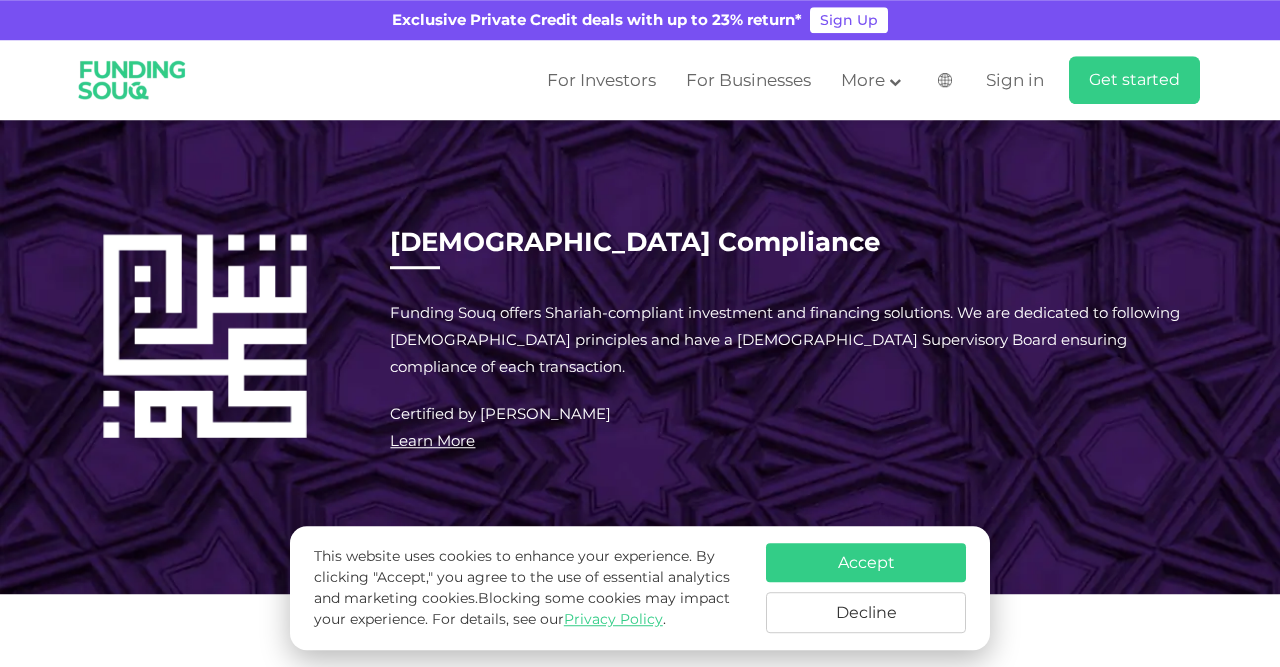 scroll, scrollTop: 1352, scrollLeft: 0, axis: vertical 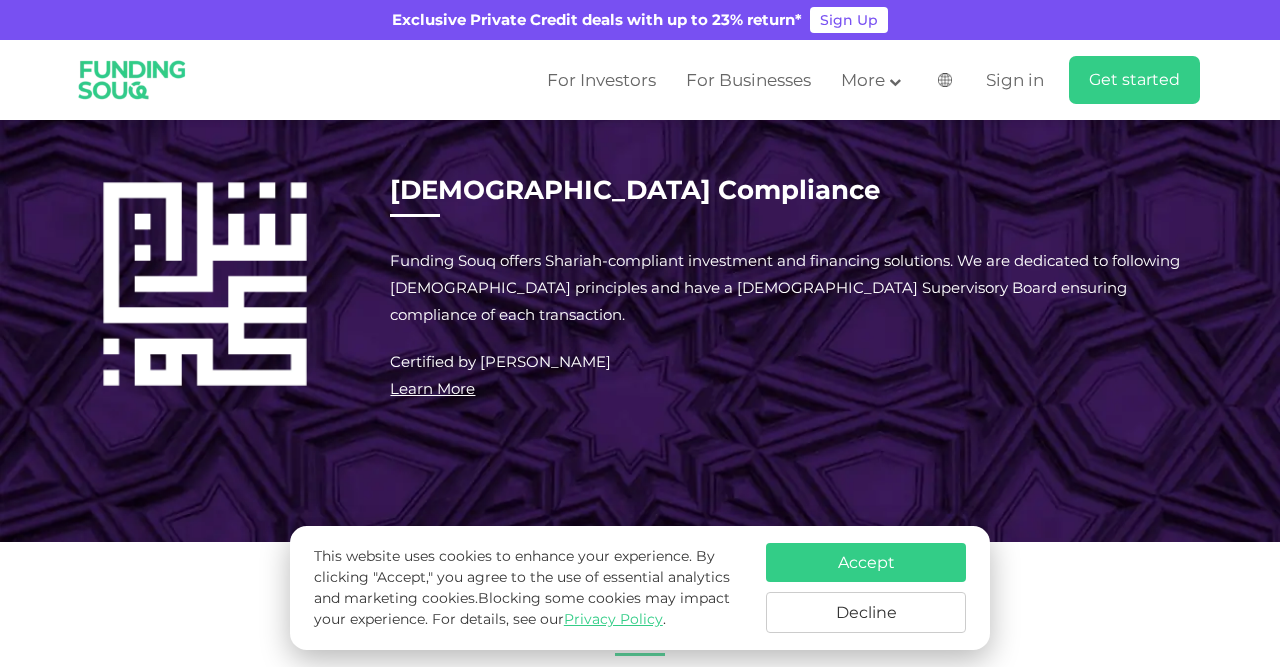 drag, startPoint x: 880, startPoint y: 355, endPoint x: 894, endPoint y: 355, distance: 14 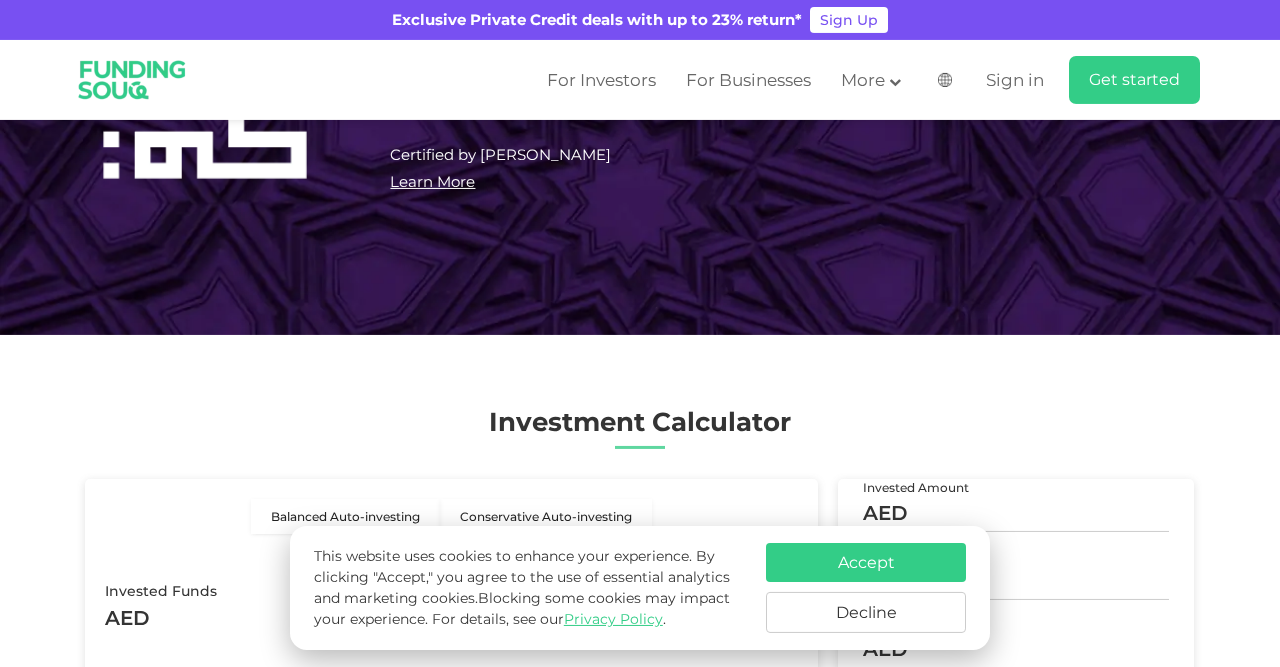scroll, scrollTop: 1560, scrollLeft: 0, axis: vertical 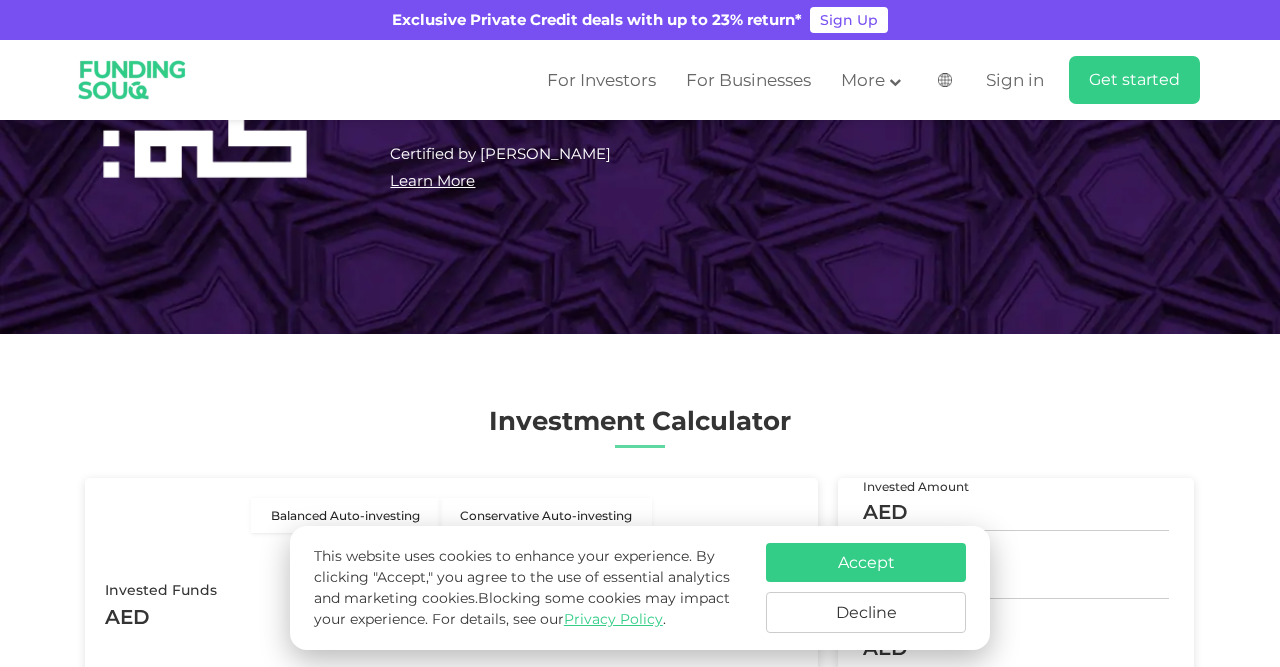drag, startPoint x: 281, startPoint y: 303, endPoint x: 213, endPoint y: 231, distance: 99.03535 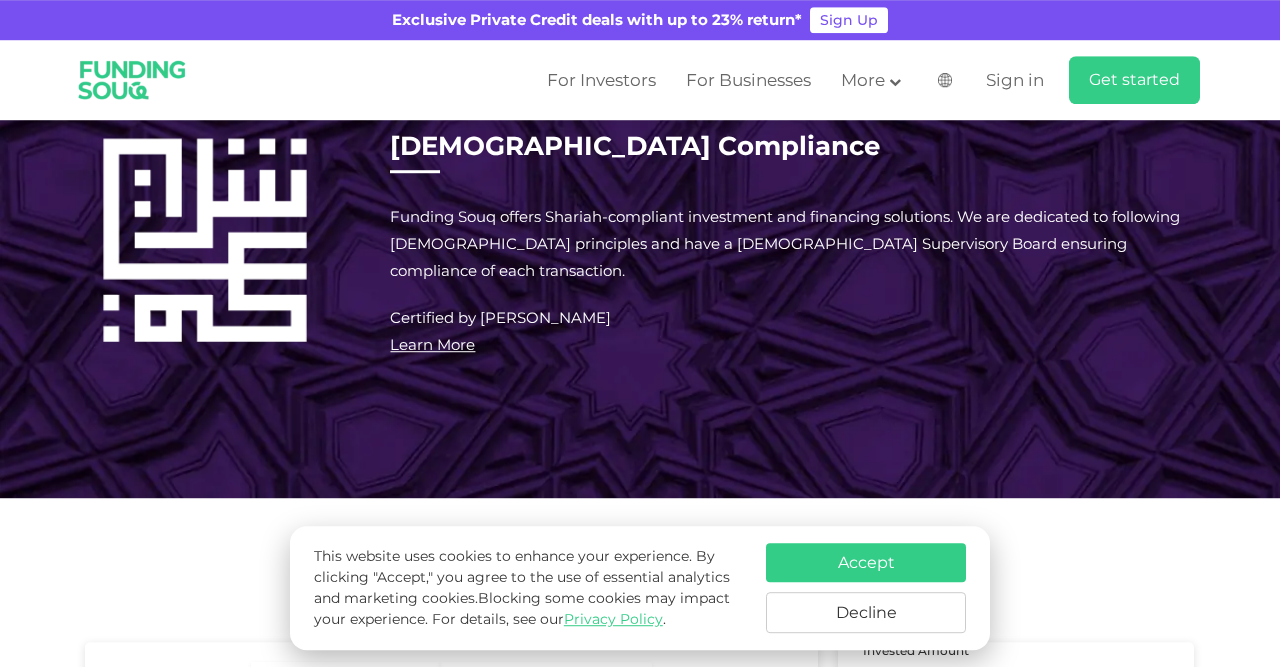 scroll, scrollTop: 1352, scrollLeft: 0, axis: vertical 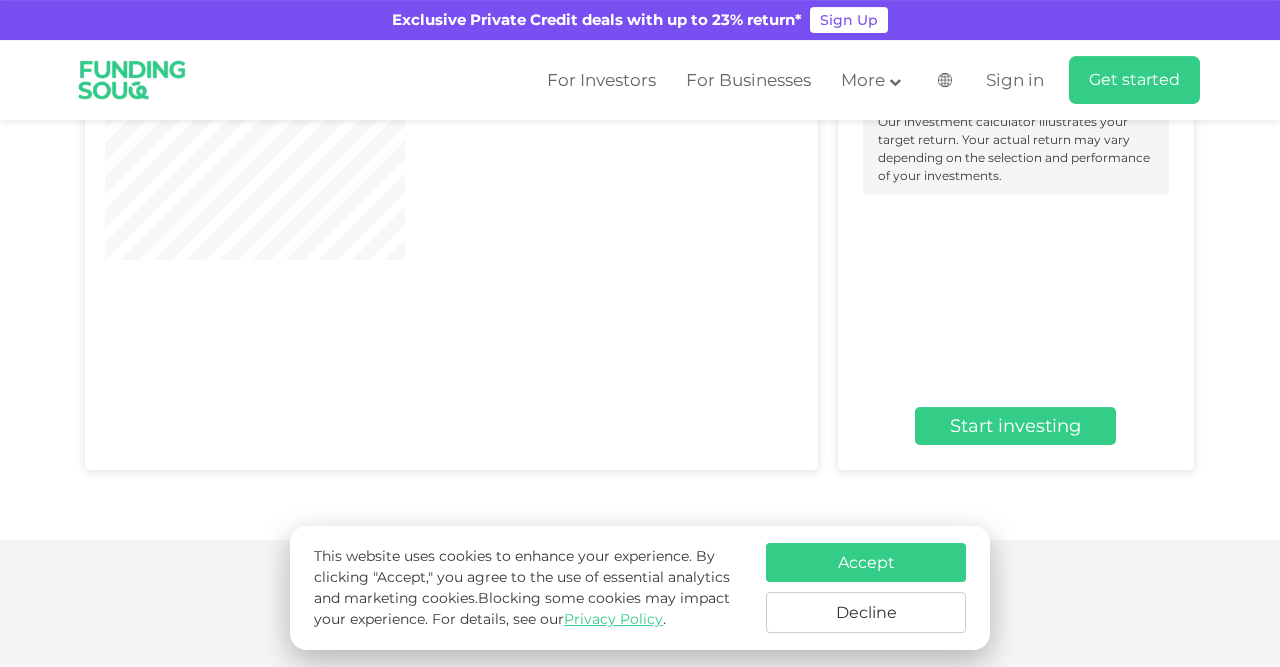 type 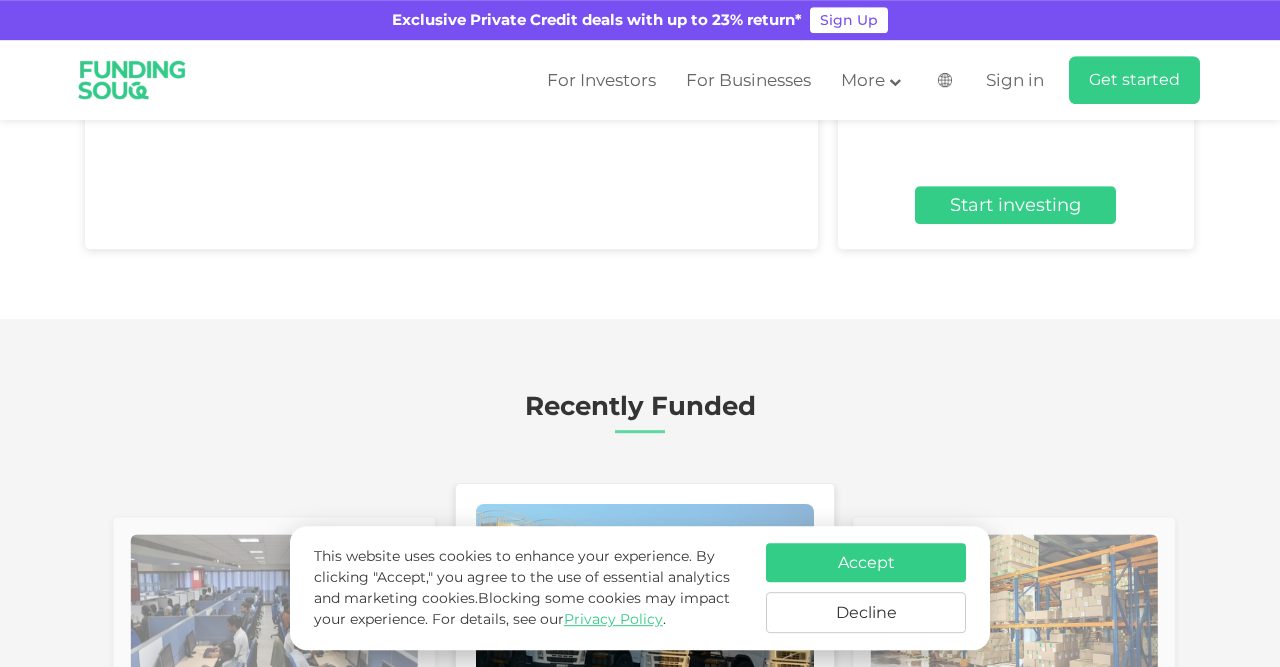 type on "4" 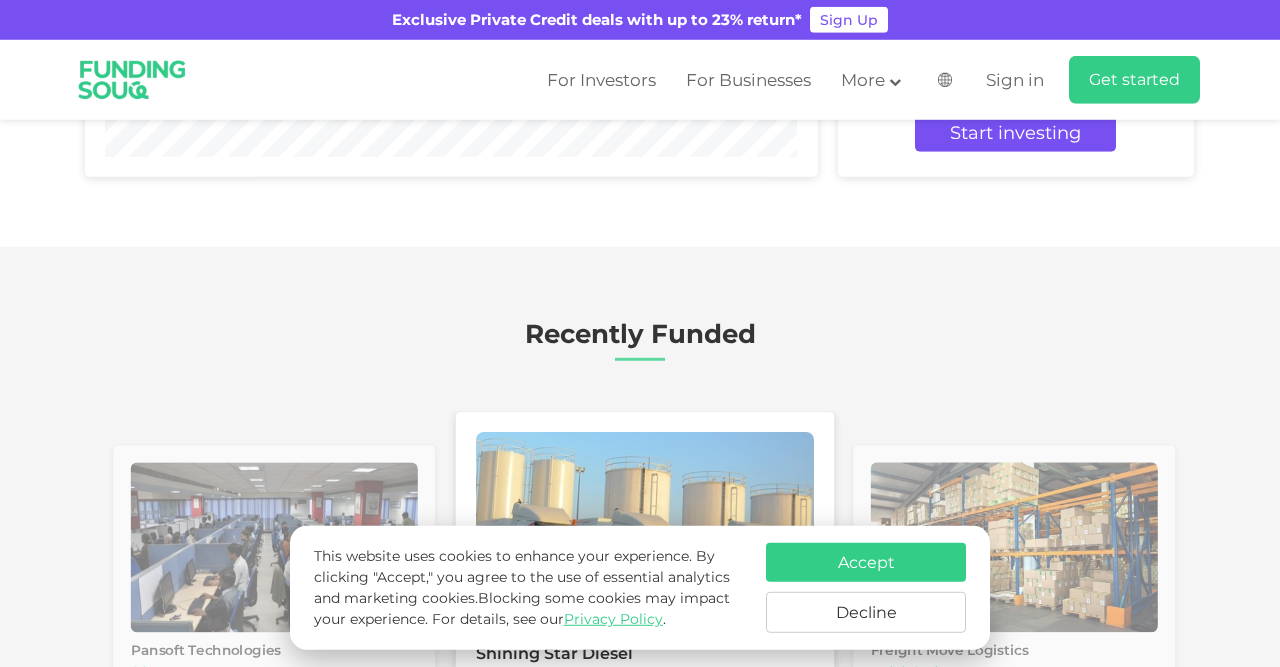 scroll, scrollTop: 2496, scrollLeft: 0, axis: vertical 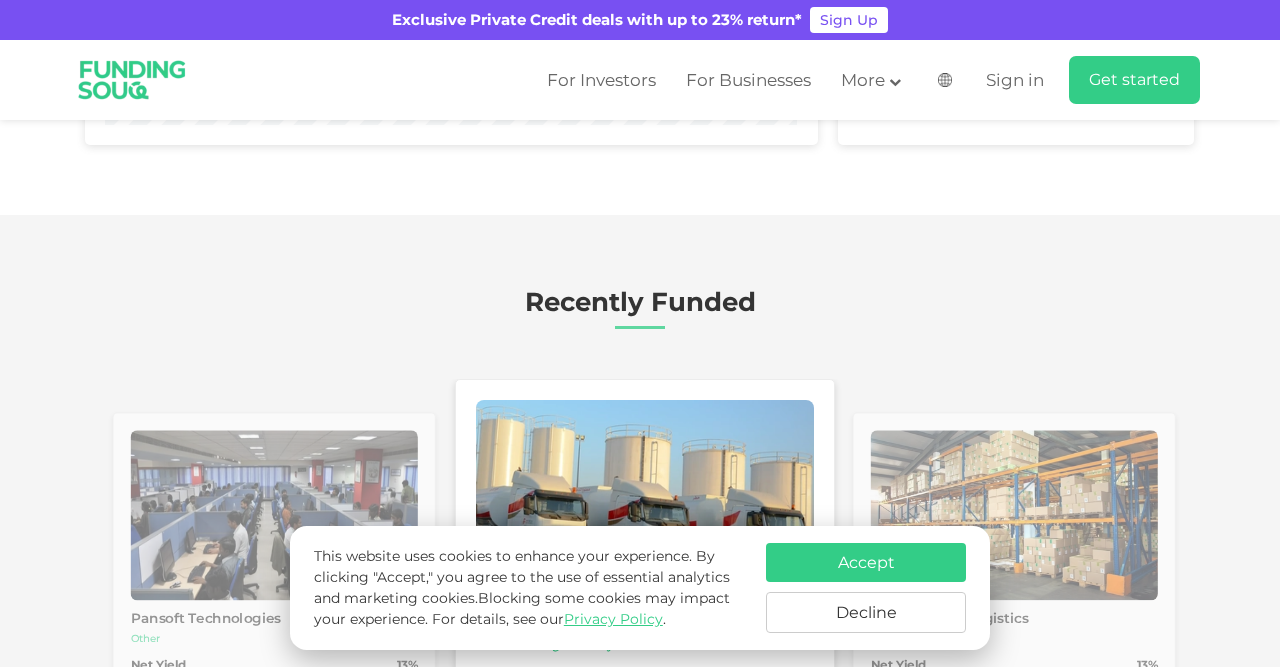 drag, startPoint x: 149, startPoint y: 377, endPoint x: 130, endPoint y: 379, distance: 19.104973 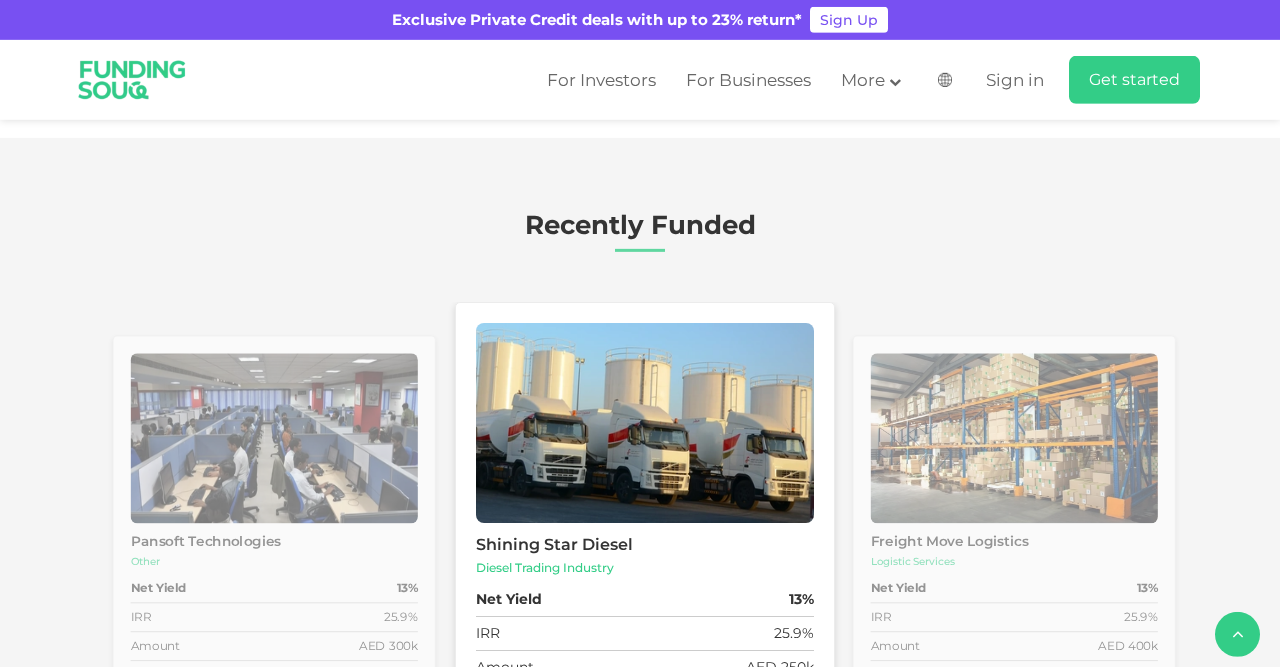 scroll, scrollTop: 2496, scrollLeft: 0, axis: vertical 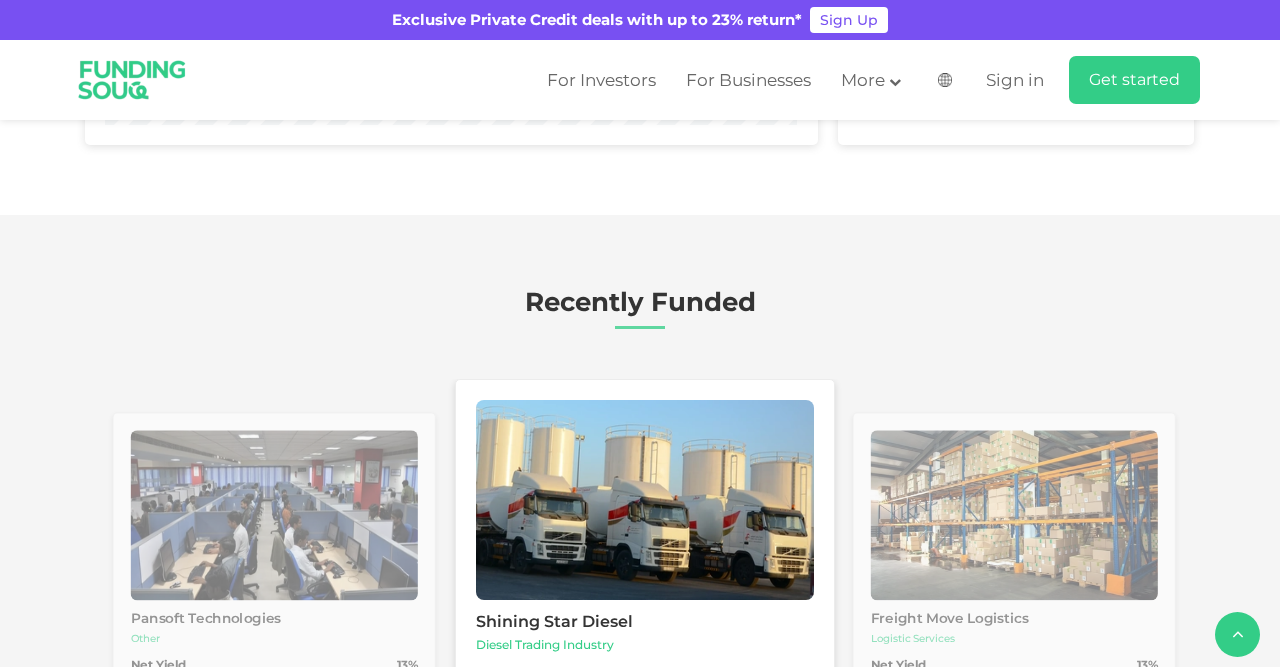 drag, startPoint x: 237, startPoint y: 345, endPoint x: 118, endPoint y: 333, distance: 119.60351 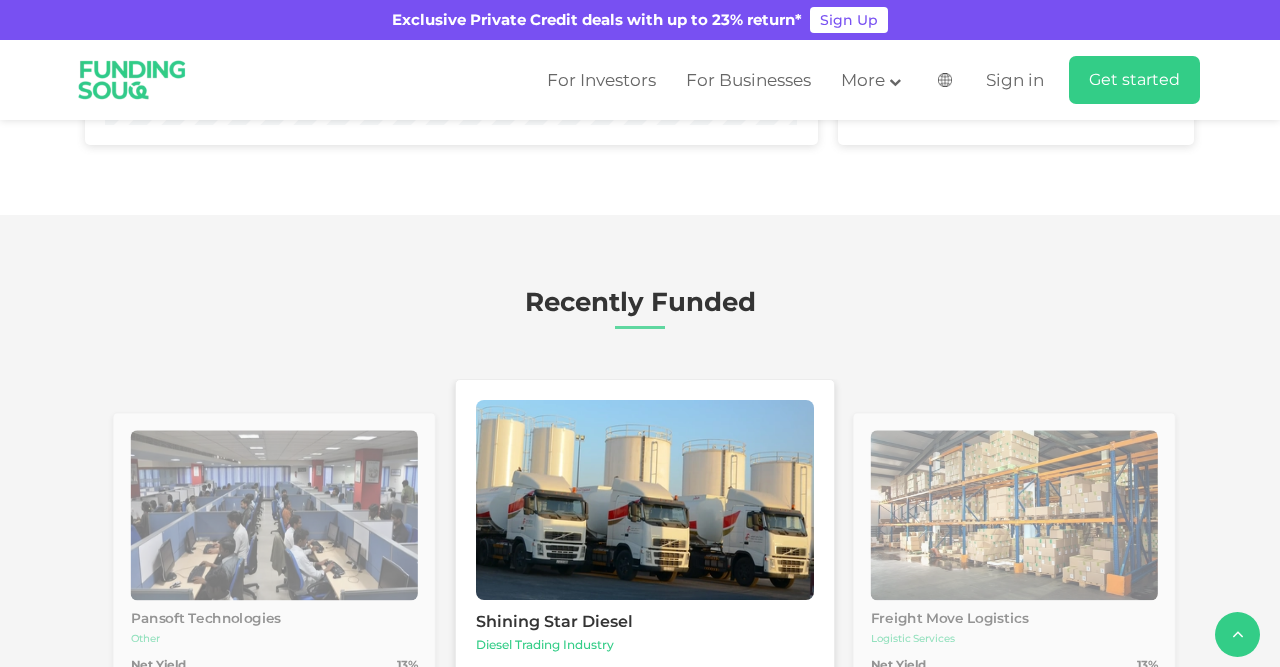 type on "10000" 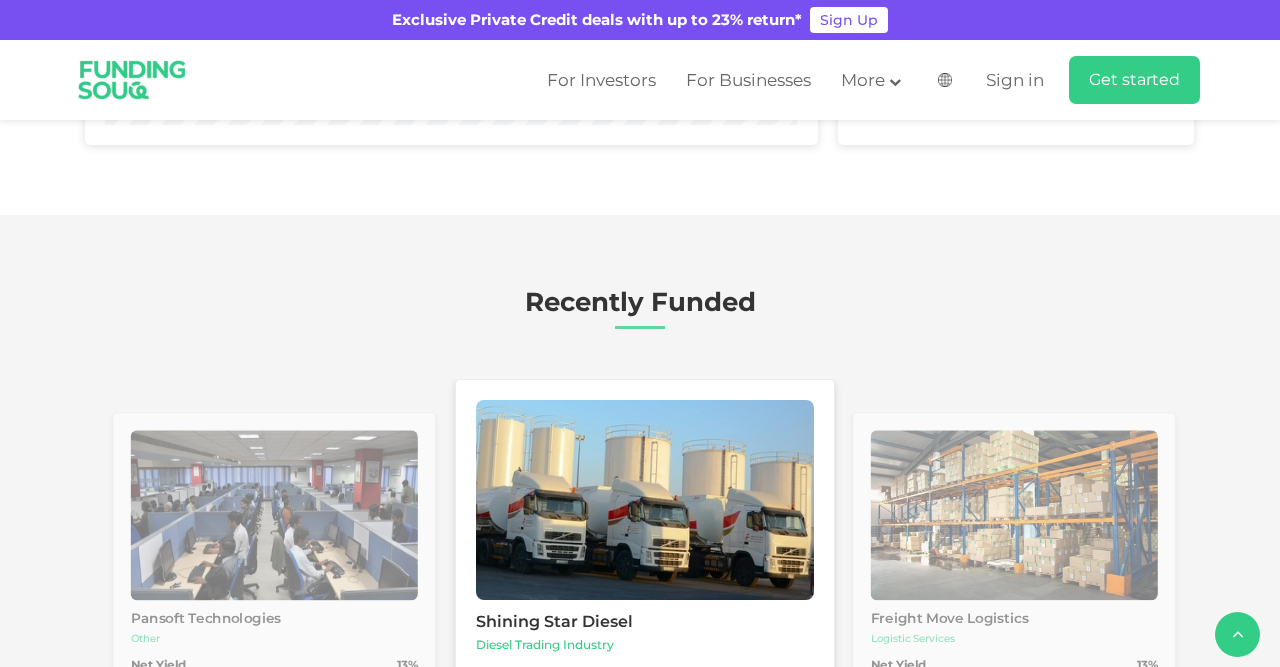 click on "40K" at bounding box center (132, -279) 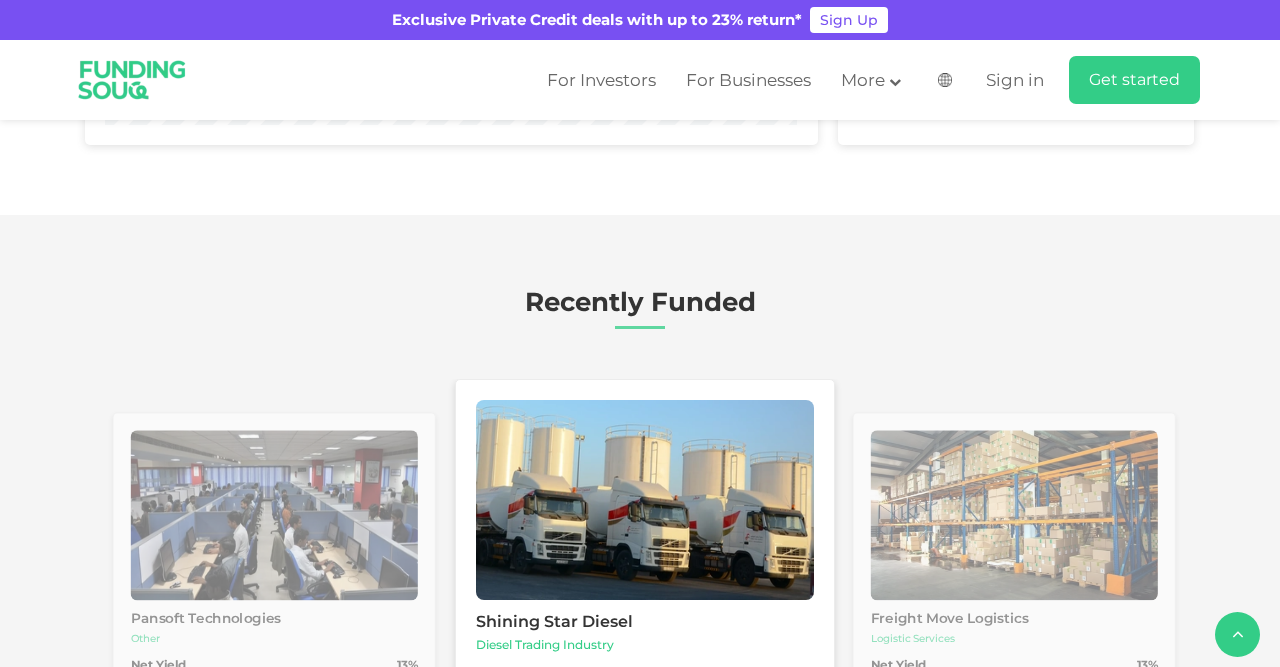 drag, startPoint x: 161, startPoint y: 343, endPoint x: 243, endPoint y: 343, distance: 82 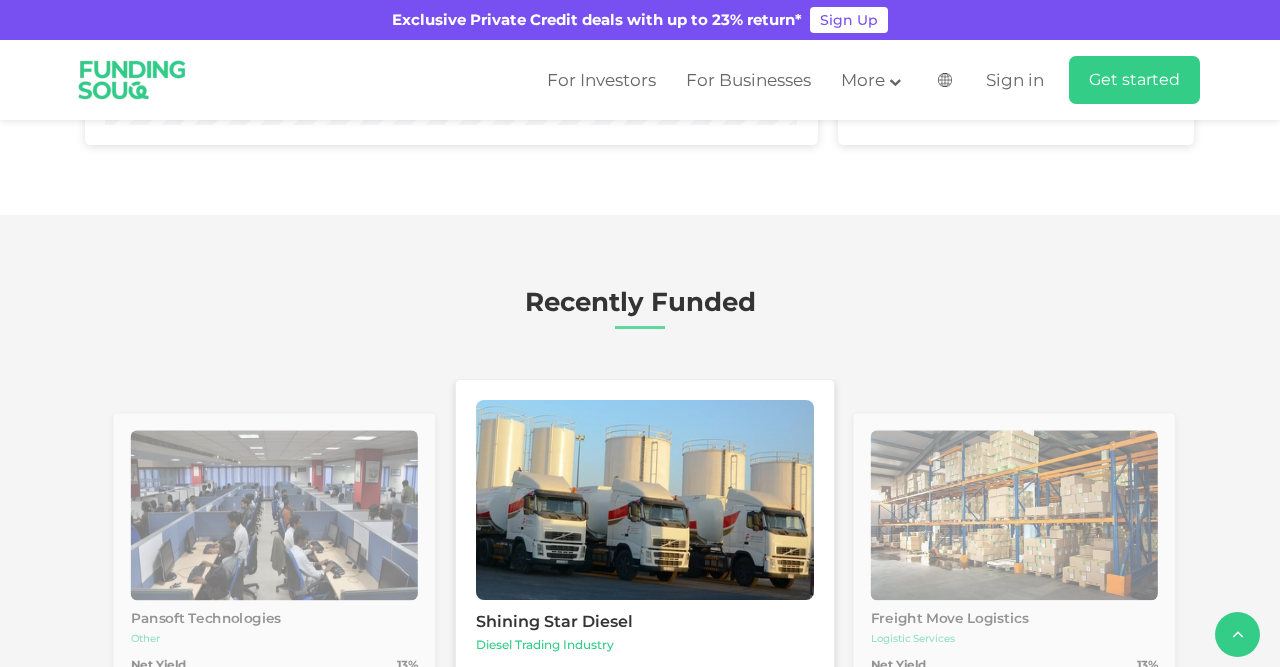 type on "10000" 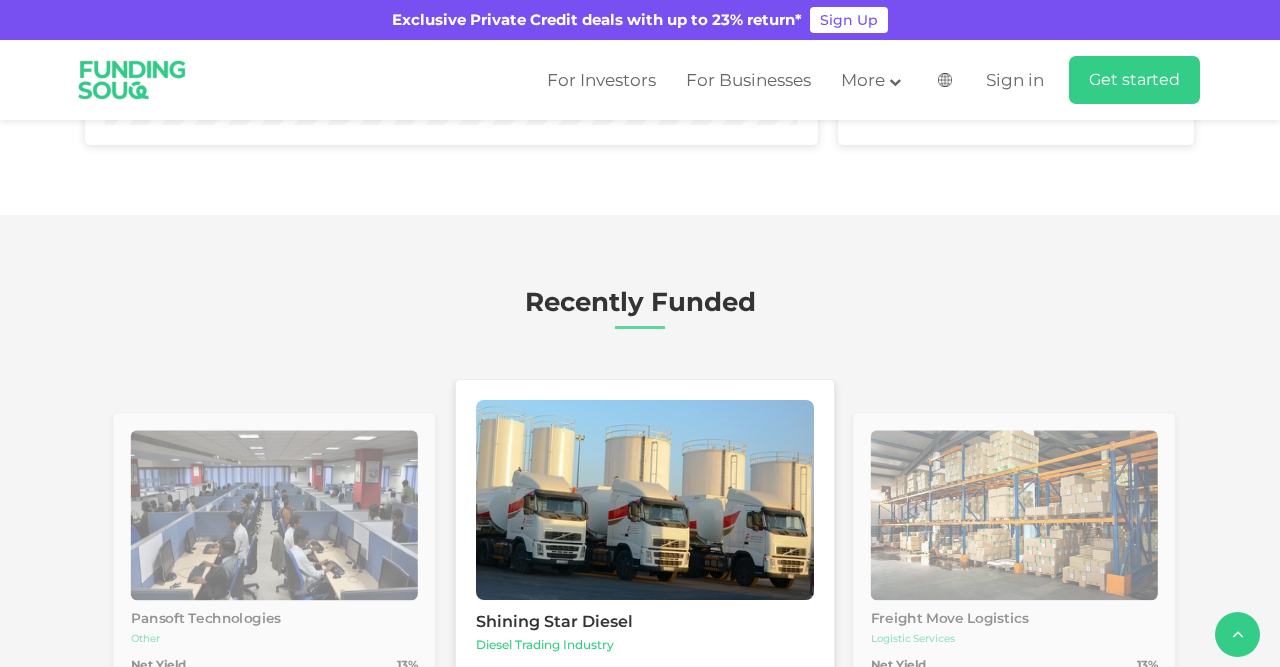 type on "10000" 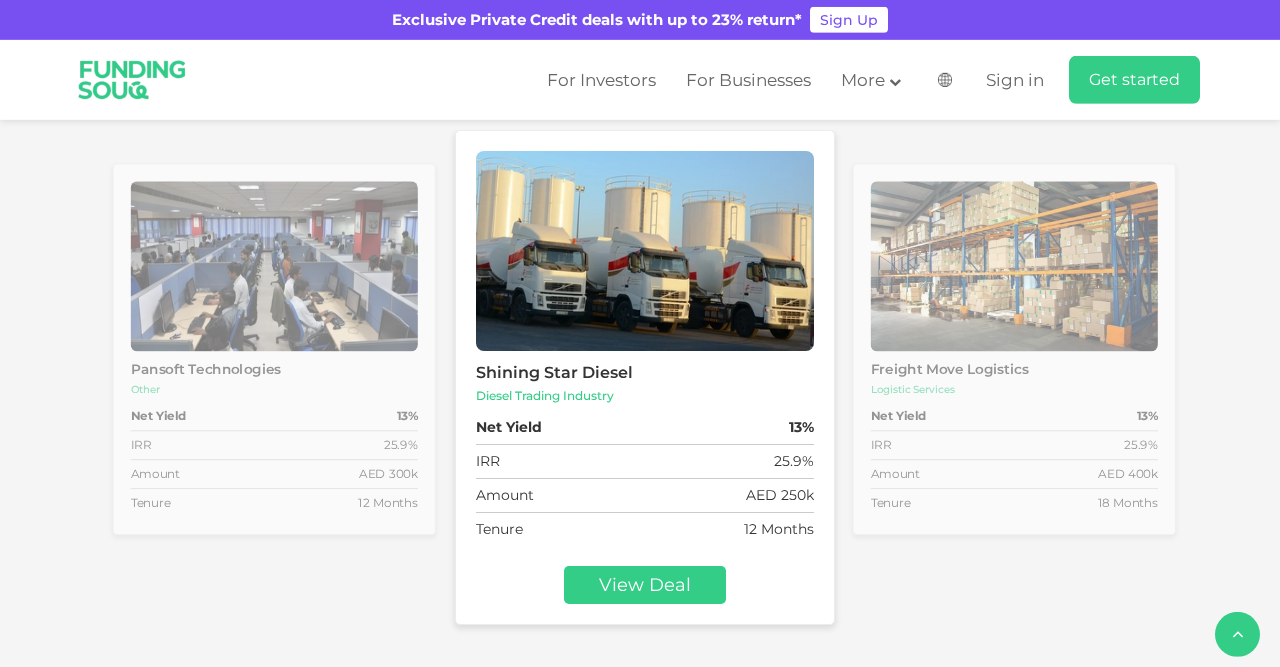 scroll, scrollTop: 2704, scrollLeft: 0, axis: vertical 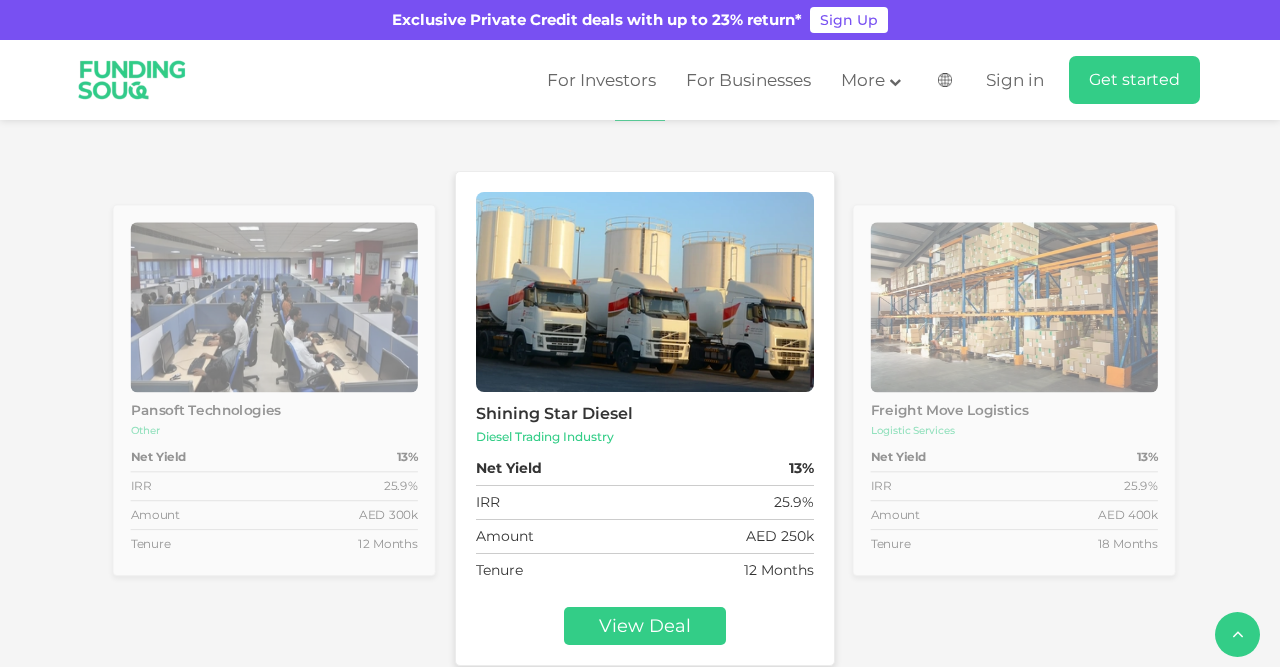 click on "Start investing" at bounding box center [1015, -107] 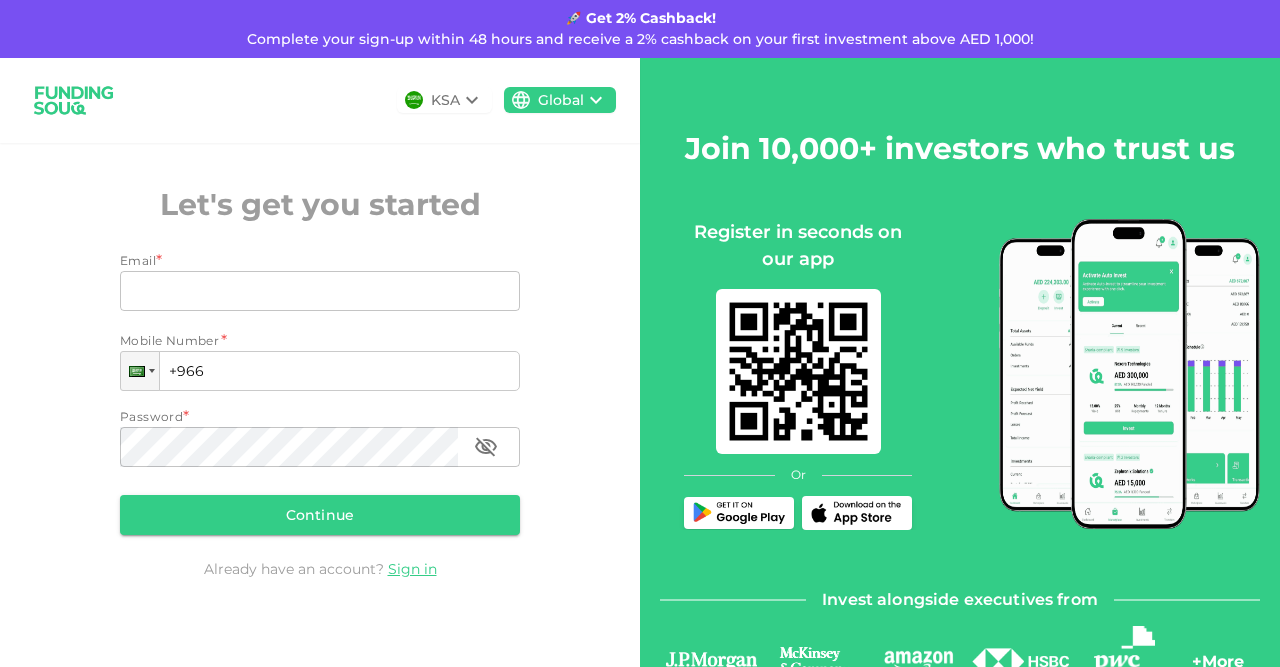 scroll, scrollTop: 0, scrollLeft: 0, axis: both 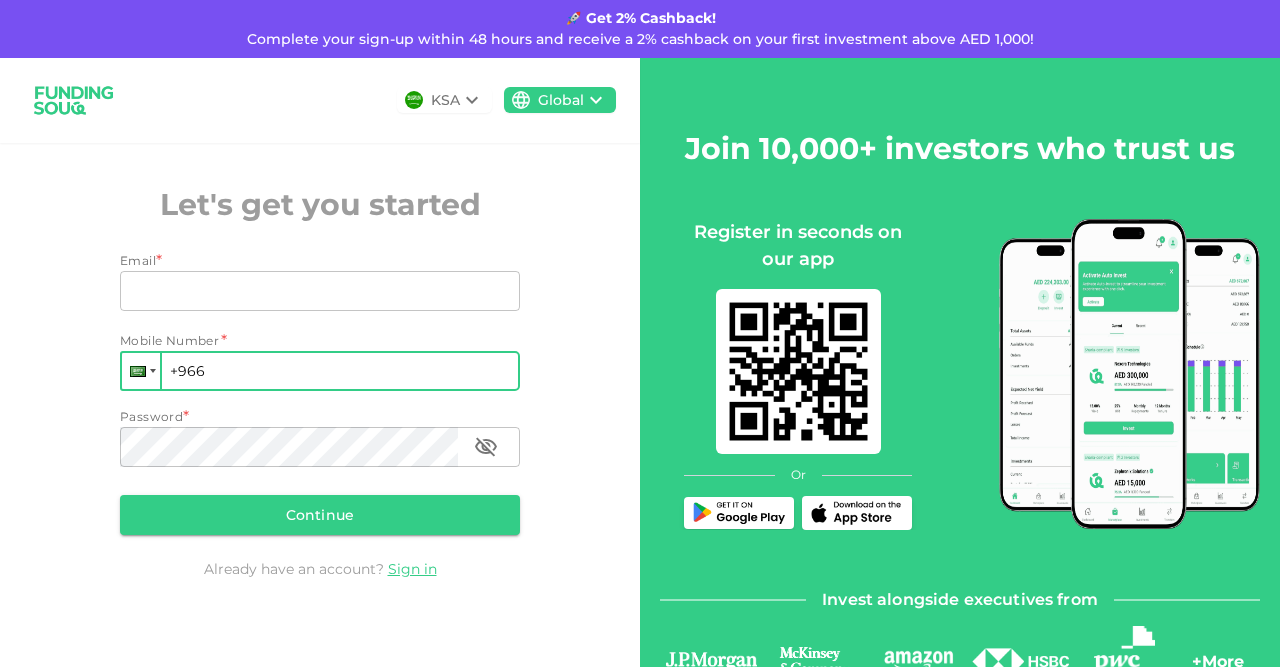 click at bounding box center [141, 371] 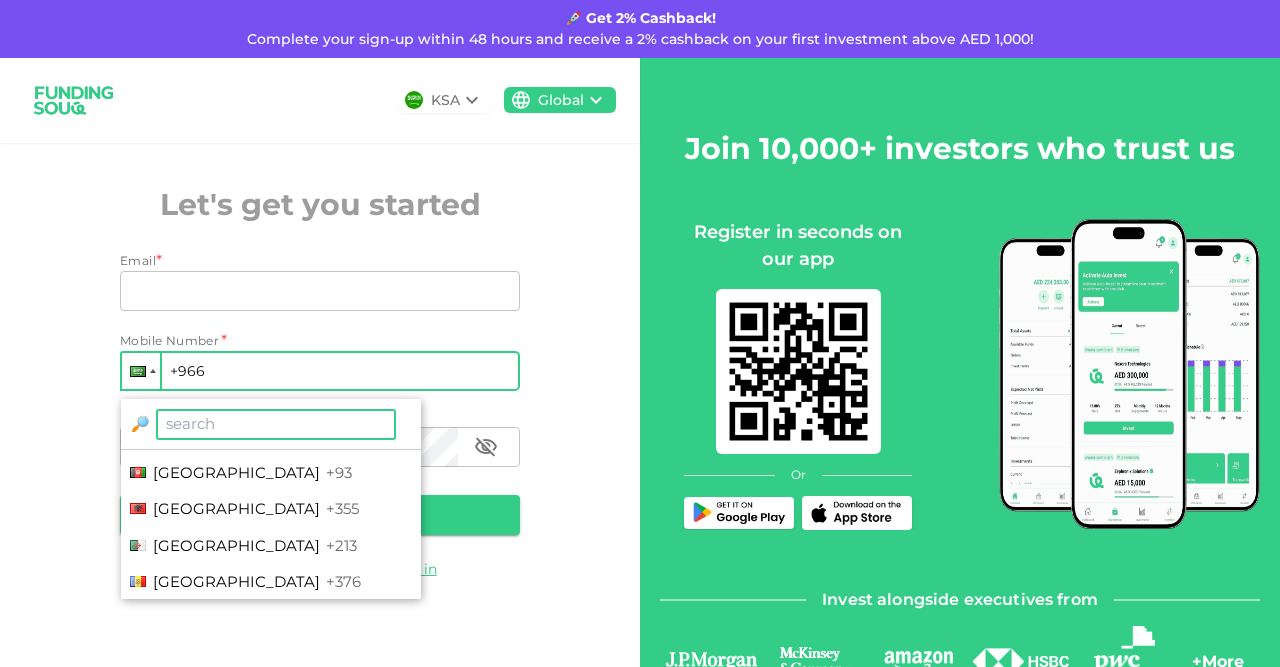 scroll, scrollTop: 0, scrollLeft: 0, axis: both 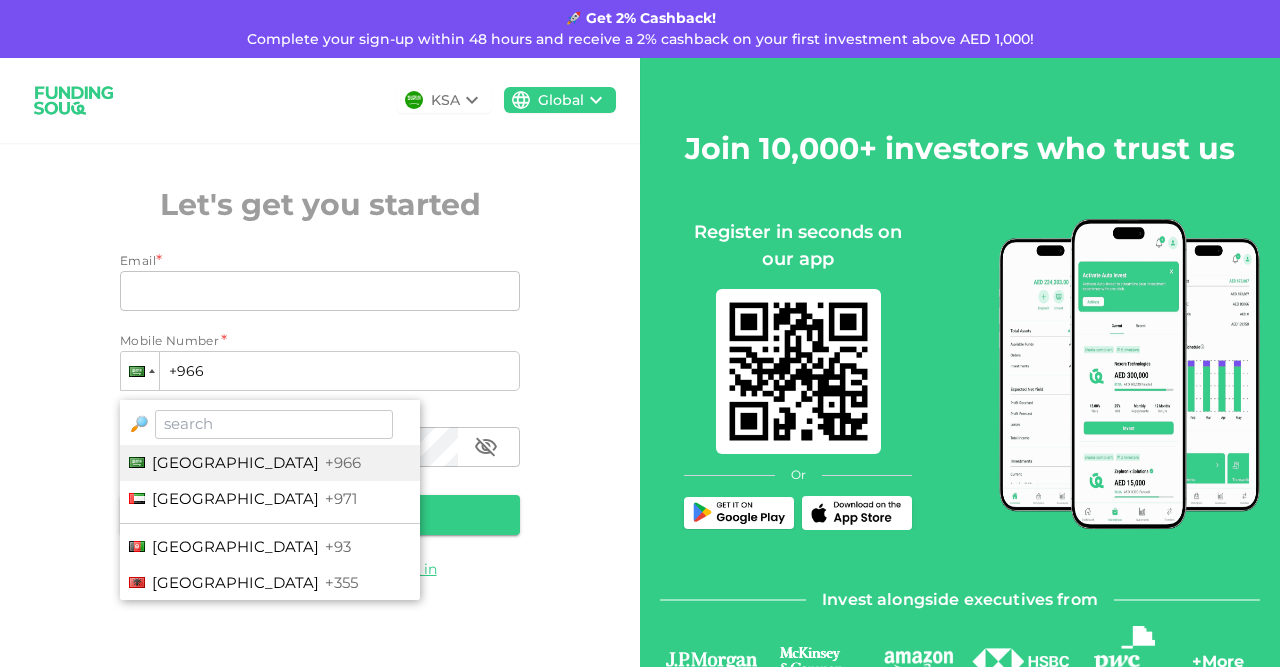 click on "KSA Global Let's get you started   Email * Email Email   Mobile Number * Phone +966 🔎 Saudi Arabia +966 United Arab Emirates +971 Afghanistan +93 Albania +355 Algeria +213 Andorra +376 Angola +244 Antigua and Barbuda +1268 Argentina +54 Armenia +374 Aruba +297 Australia +61 Austria +43 Azerbaijan +994 Bahamas +1242 Bahrain +973 Bangladesh +880 Barbados +1246 Belarus +375 Belgium +32 Belize +501 Benin +229 Bhutan +975 Bolivia +591 Bosnia and Herzegovina +387 Botswana +267 Brazil +55 British Indian Ocean Territory +246 Brunei +673 Bulgaria +359 Burkina Faso +226 Burundi +257 Cambodia +855 Cameroon +237 Canada +1 Cape Verde +238 Caribbean Netherlands +599 Central African Republic +236 Chad +235 Chile +56 China +86 Colombia +57 Comoros +269 Congo +243 Congo +242 Costa Rica +506 Côte d’Ivoire +225 Croatia +385 Cuba +53 Curaçao +599 Cyprus +357 Czech Republic +420 Denmark +45 Djibouti +253 Dominica +1767 Dominican Republic +1 Ecuador +593 Egypt +20 El Salvador +503 Equatorial Guinea +240 Eritrea +291 Estonia" at bounding box center [320, 348] 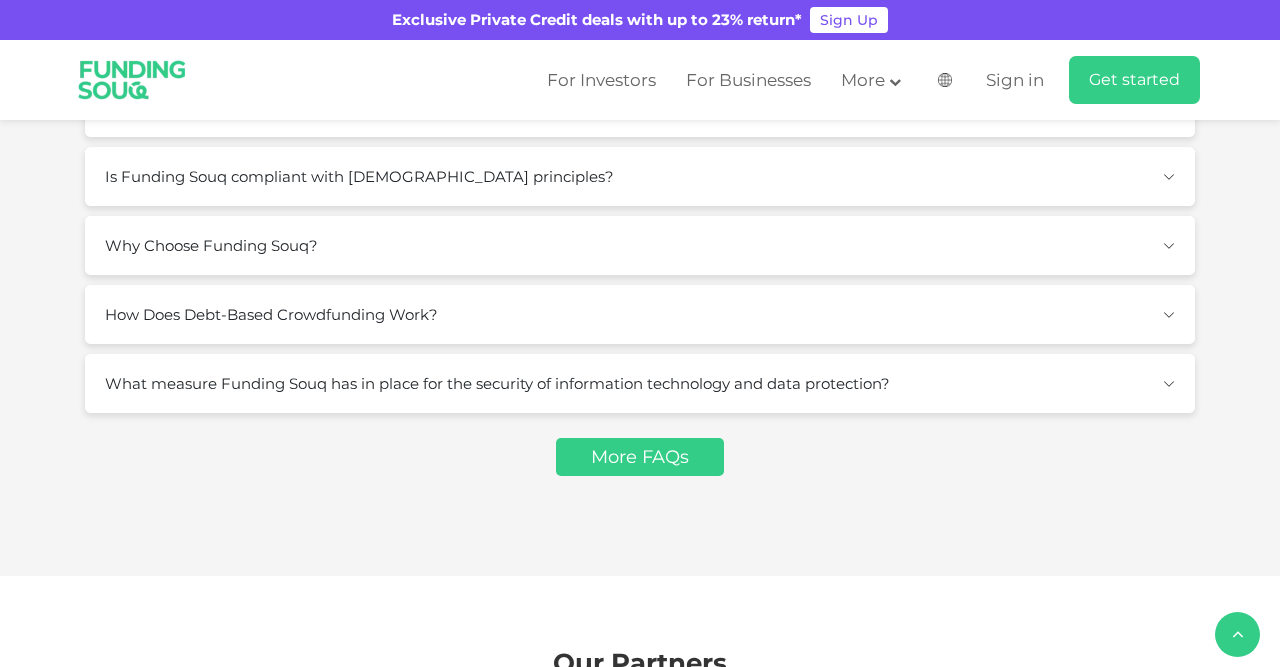 scroll, scrollTop: 3120, scrollLeft: 0, axis: vertical 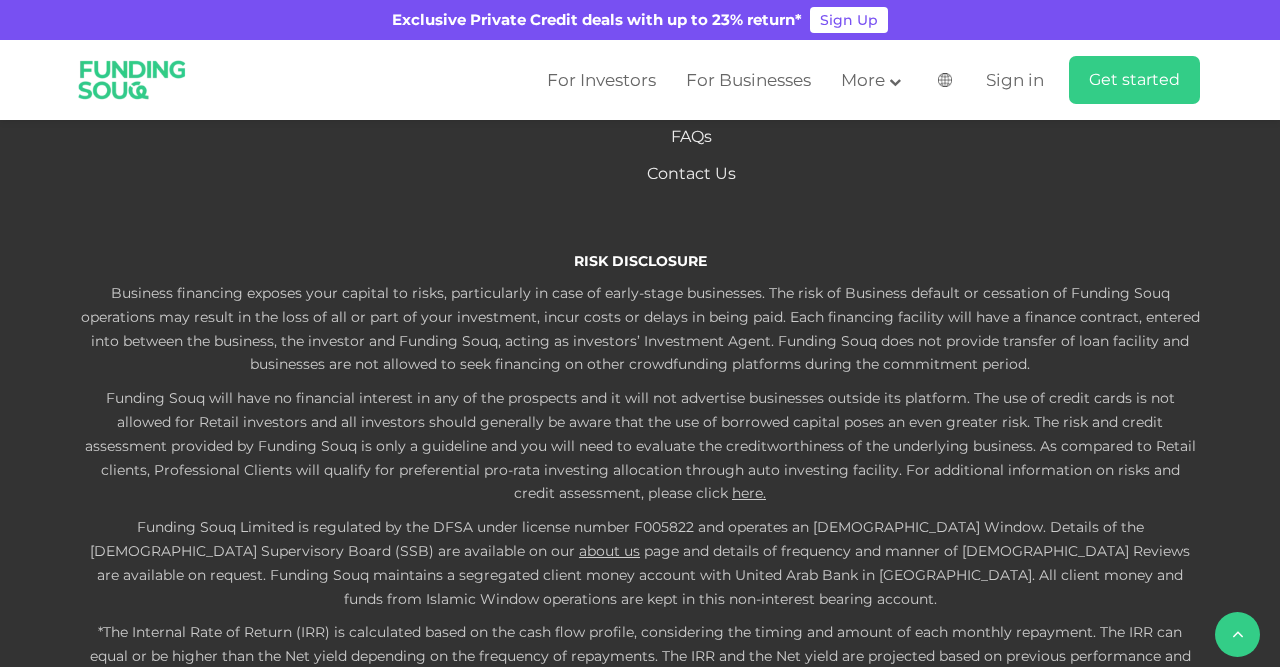 click on "Is Funding Souq compliant with [DEMOGRAPHIC_DATA] principles?" at bounding box center (640, -968) 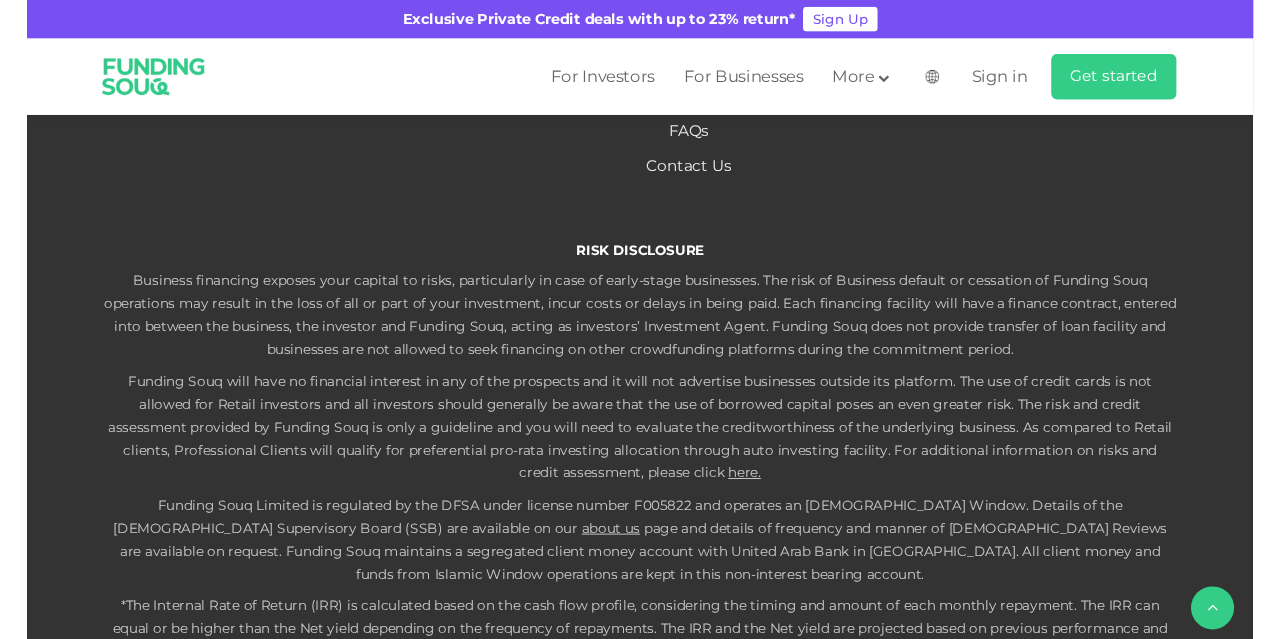 scroll, scrollTop: 4236, scrollLeft: 0, axis: vertical 